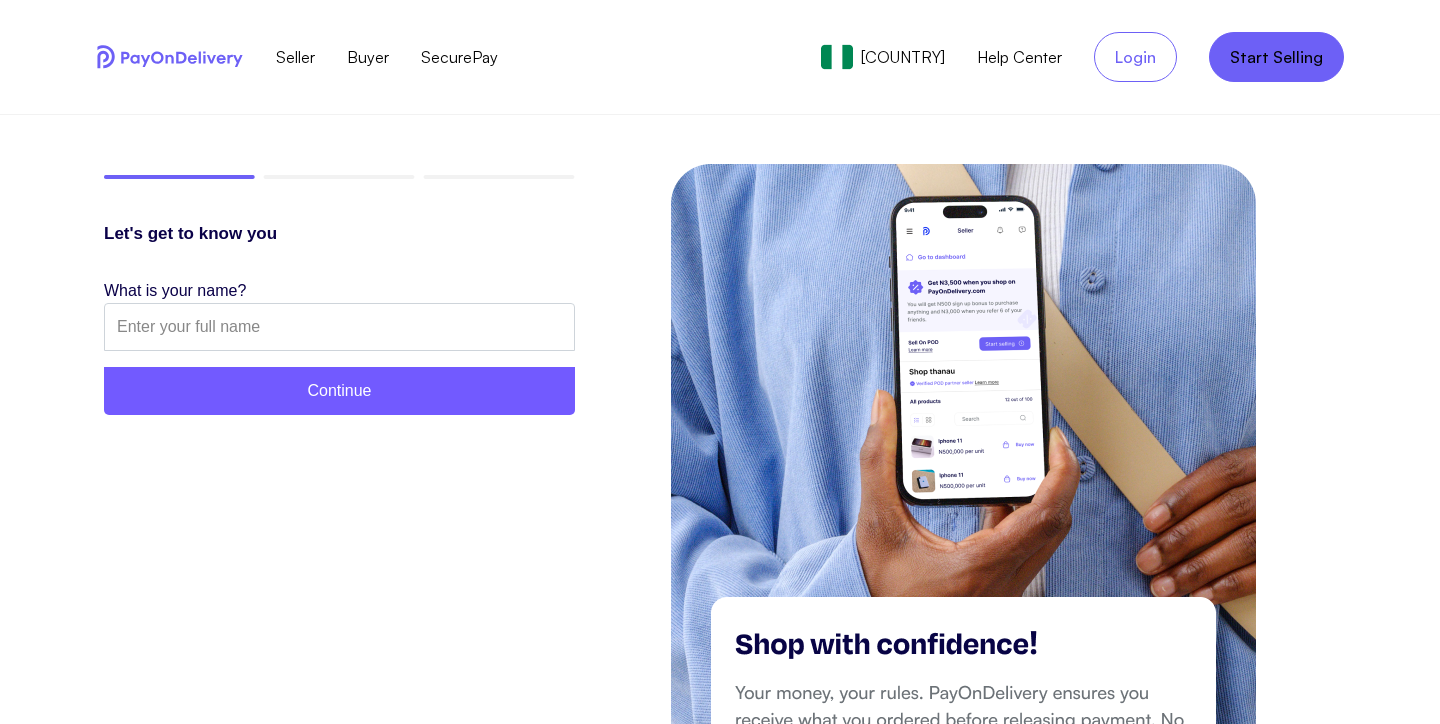 scroll, scrollTop: 0, scrollLeft: 0, axis: both 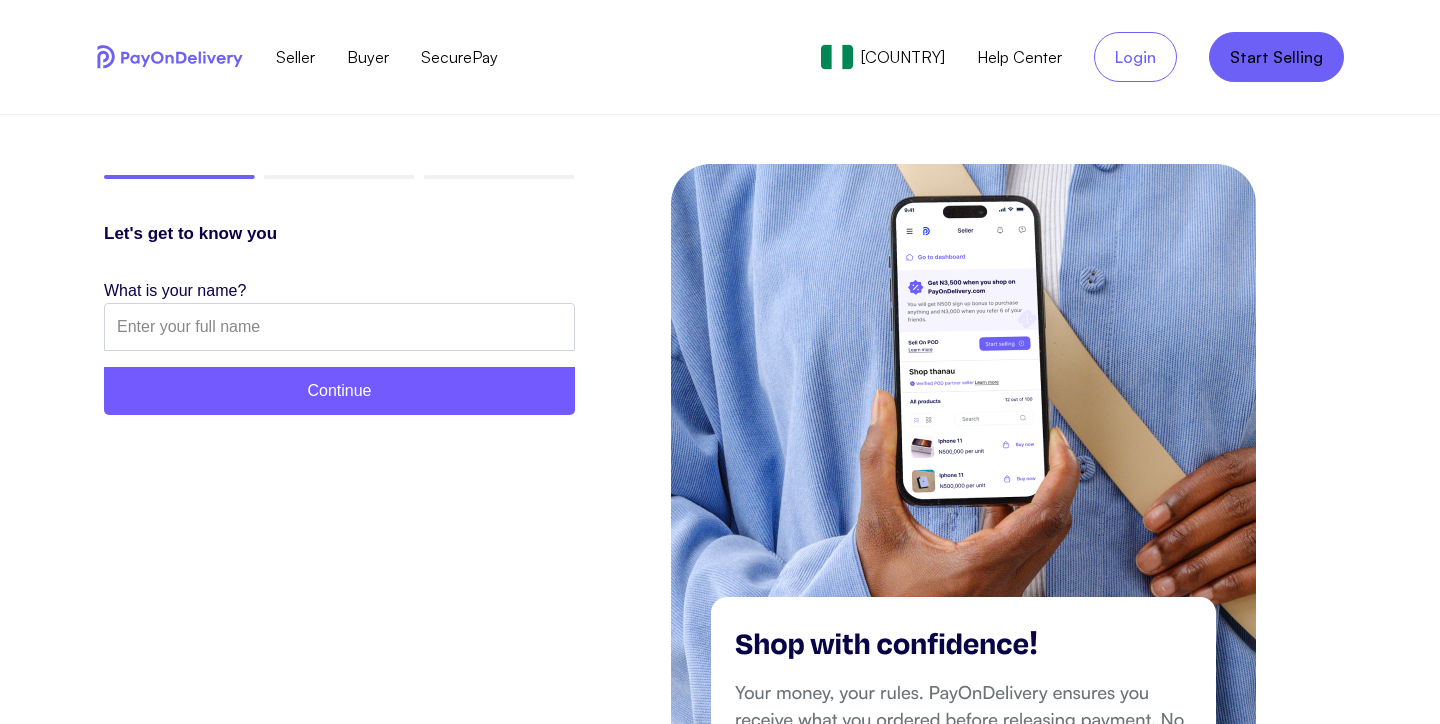 click at bounding box center [125, 58] 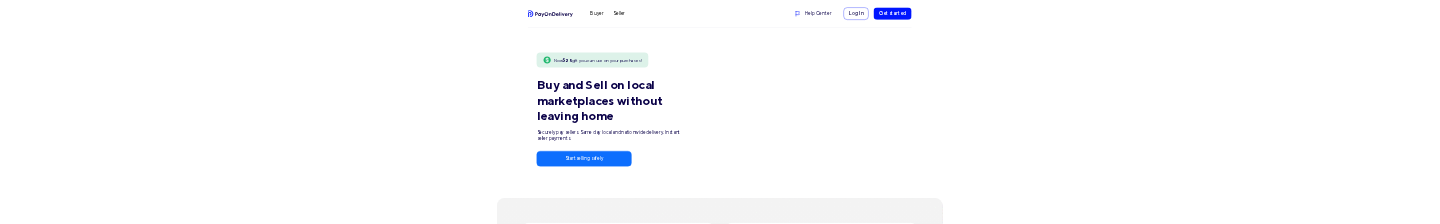 scroll, scrollTop: 0, scrollLeft: 0, axis: both 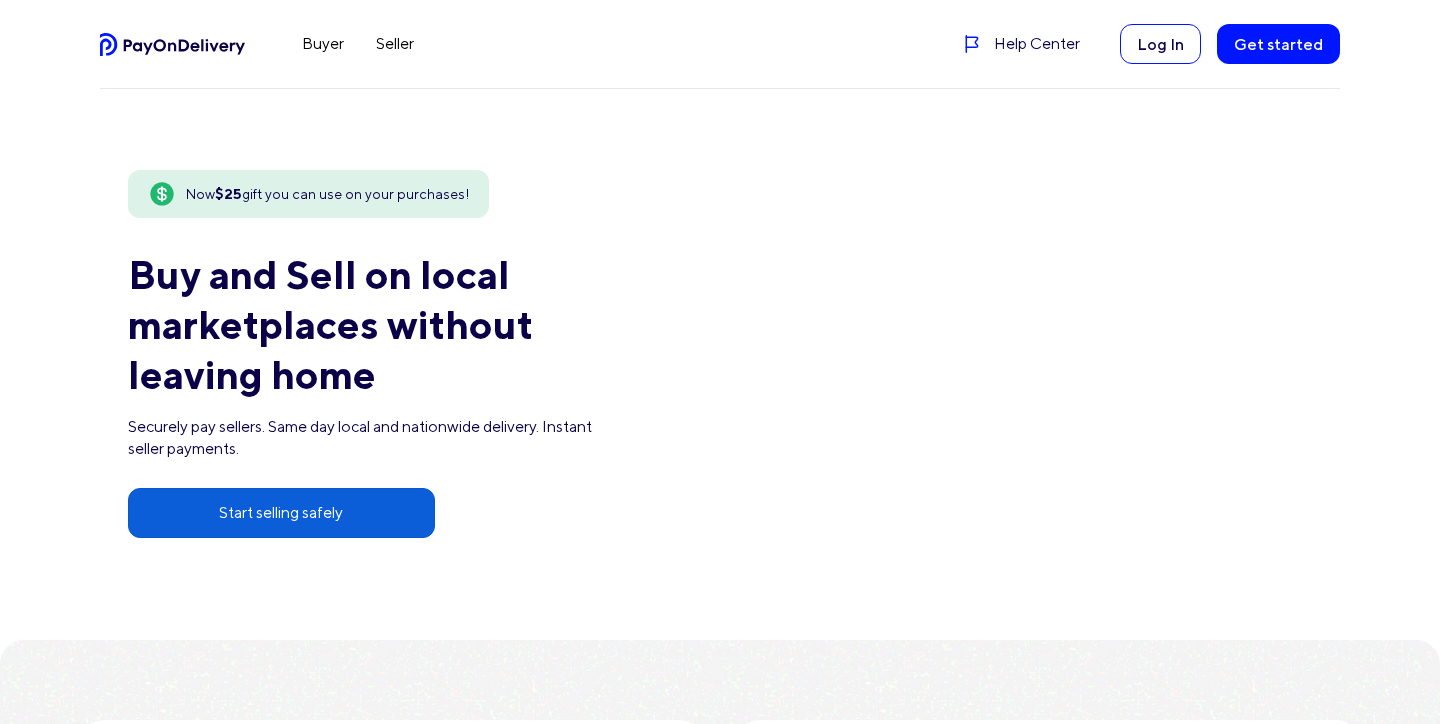 click on "Start selling safely" at bounding box center [281, 513] 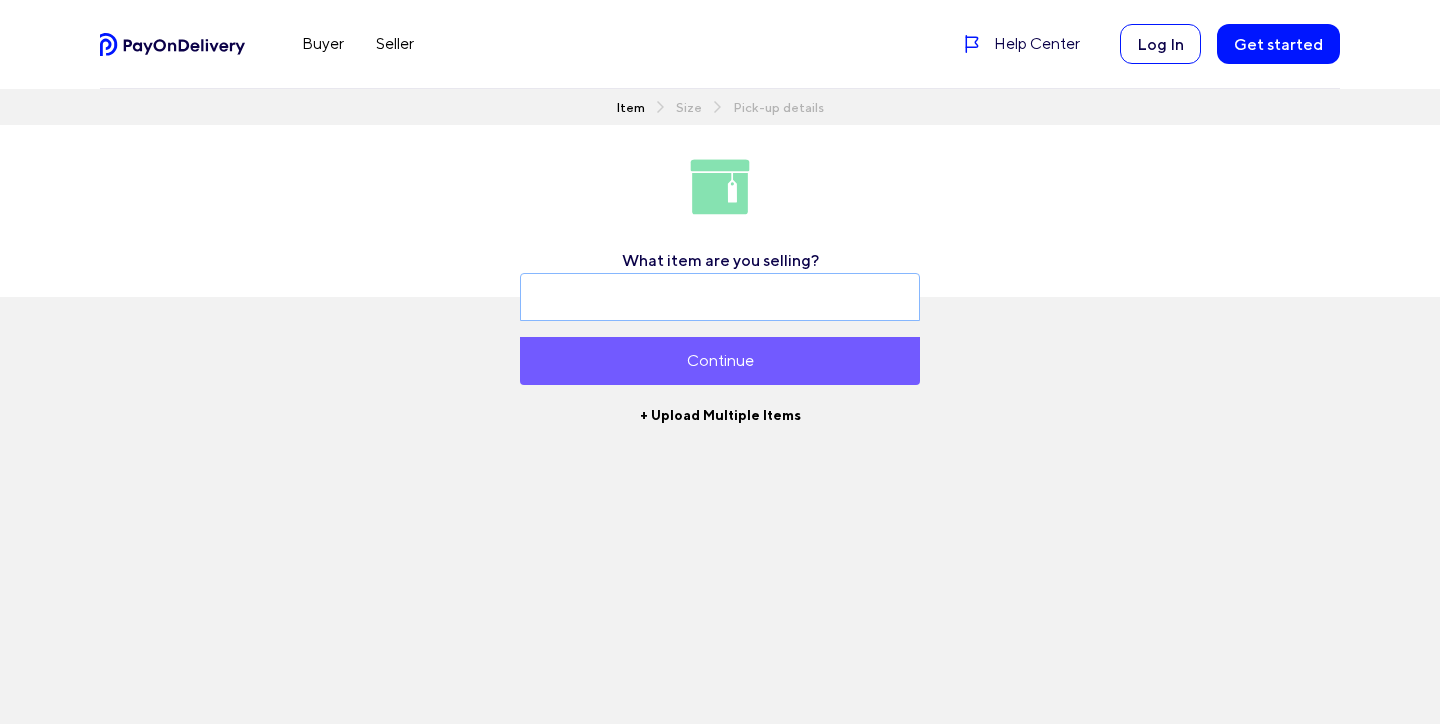 click at bounding box center (720, 297) 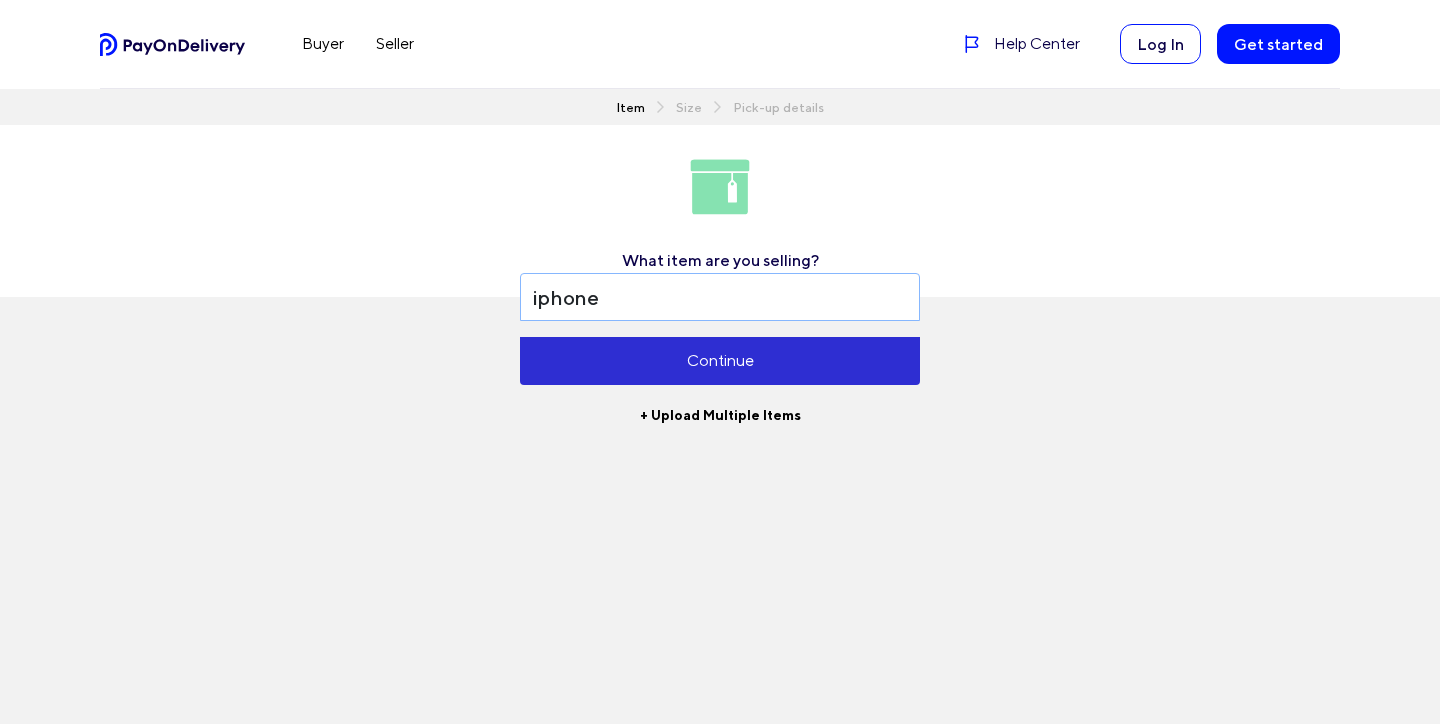 click on "Continue" at bounding box center [720, 361] 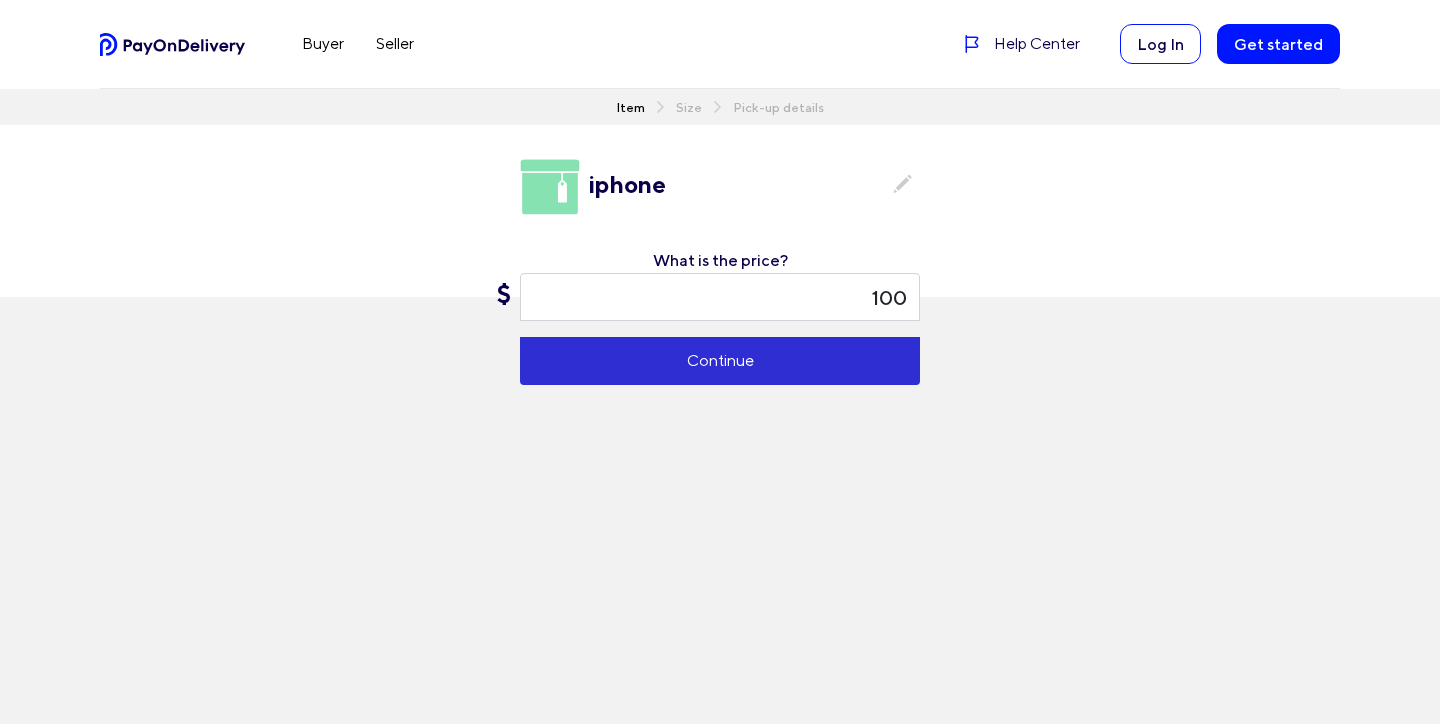 click on "Continue" at bounding box center (720, 361) 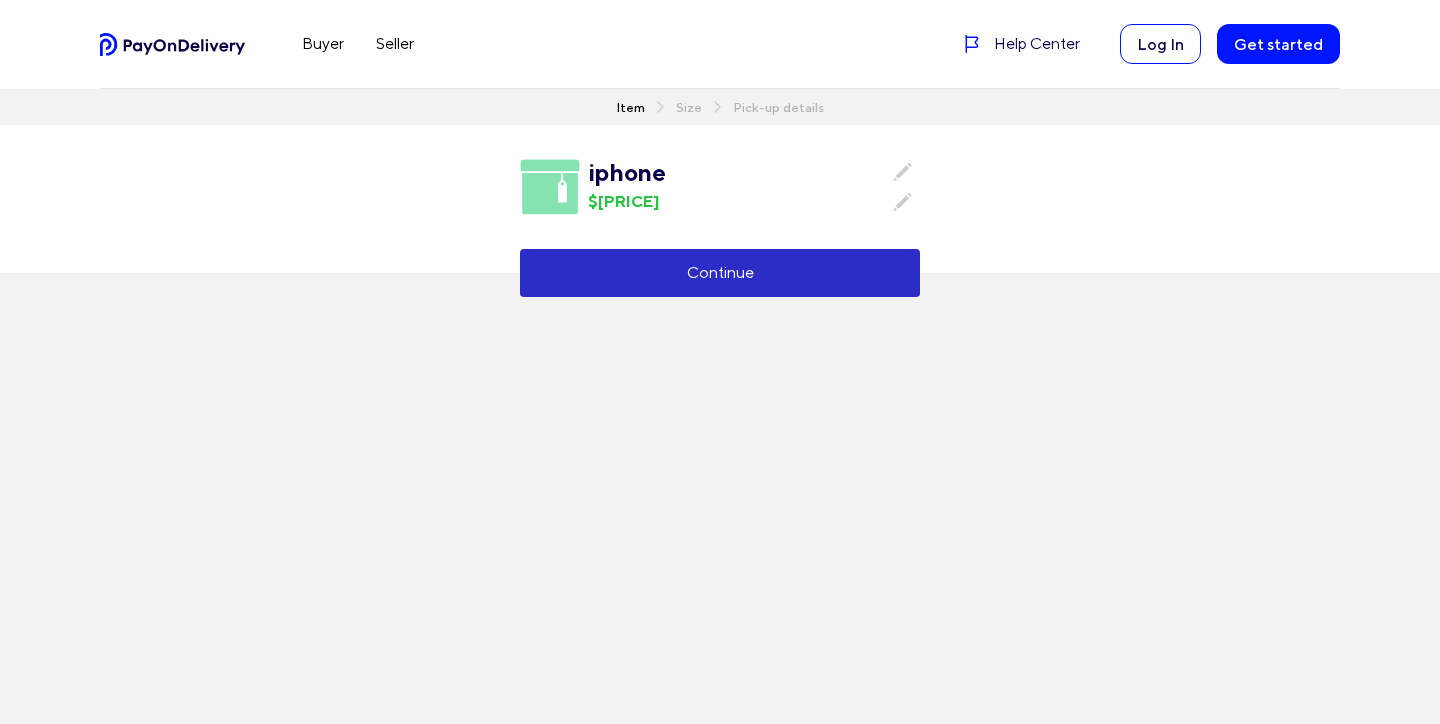 click on "Continue" at bounding box center (720, 273) 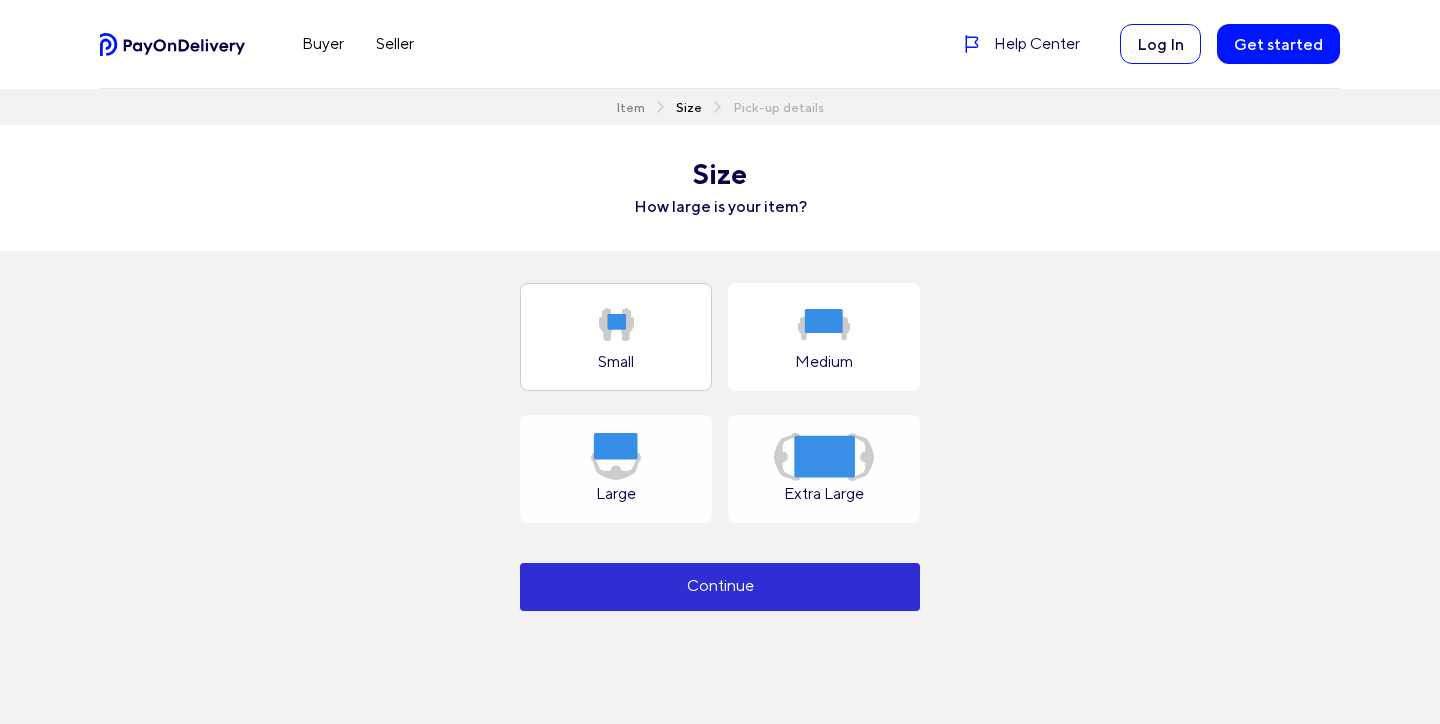 click on "Small" at bounding box center (616, 337) 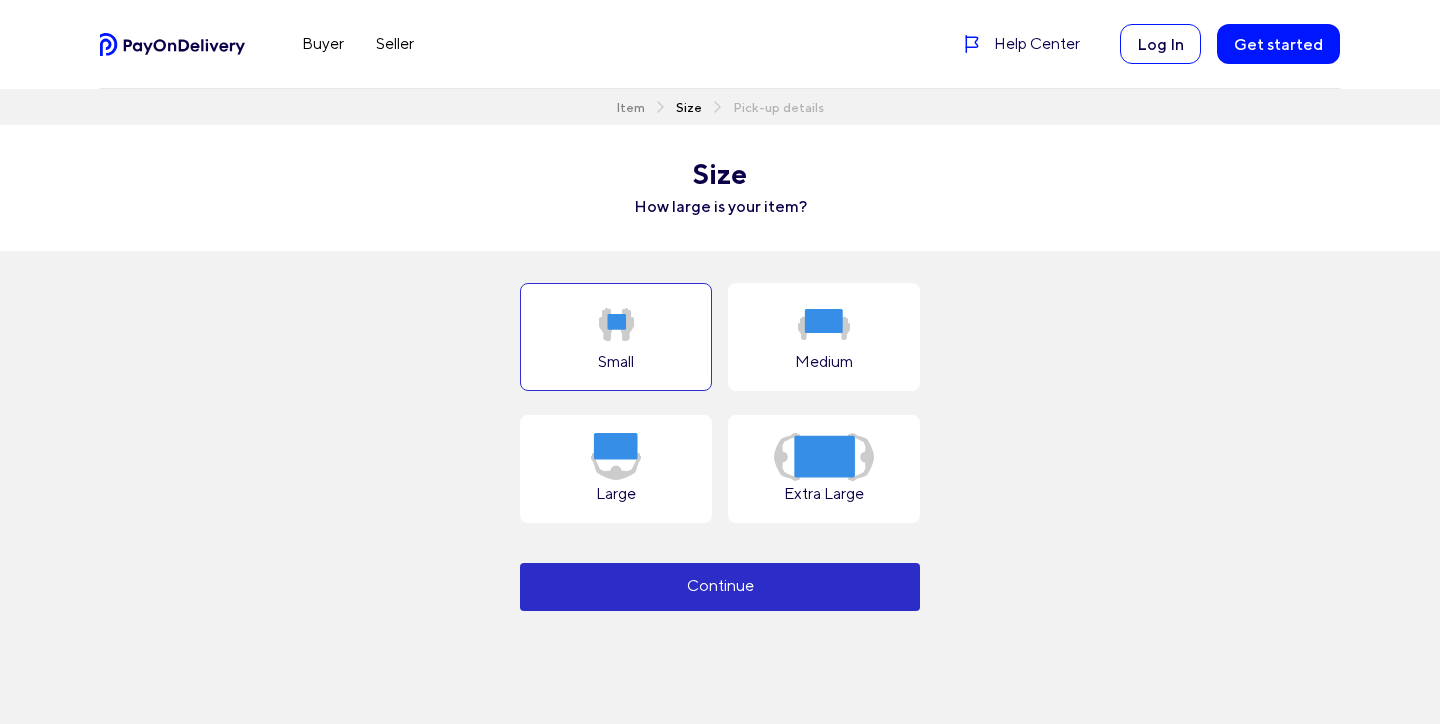 click on "Continue" at bounding box center (720, 587) 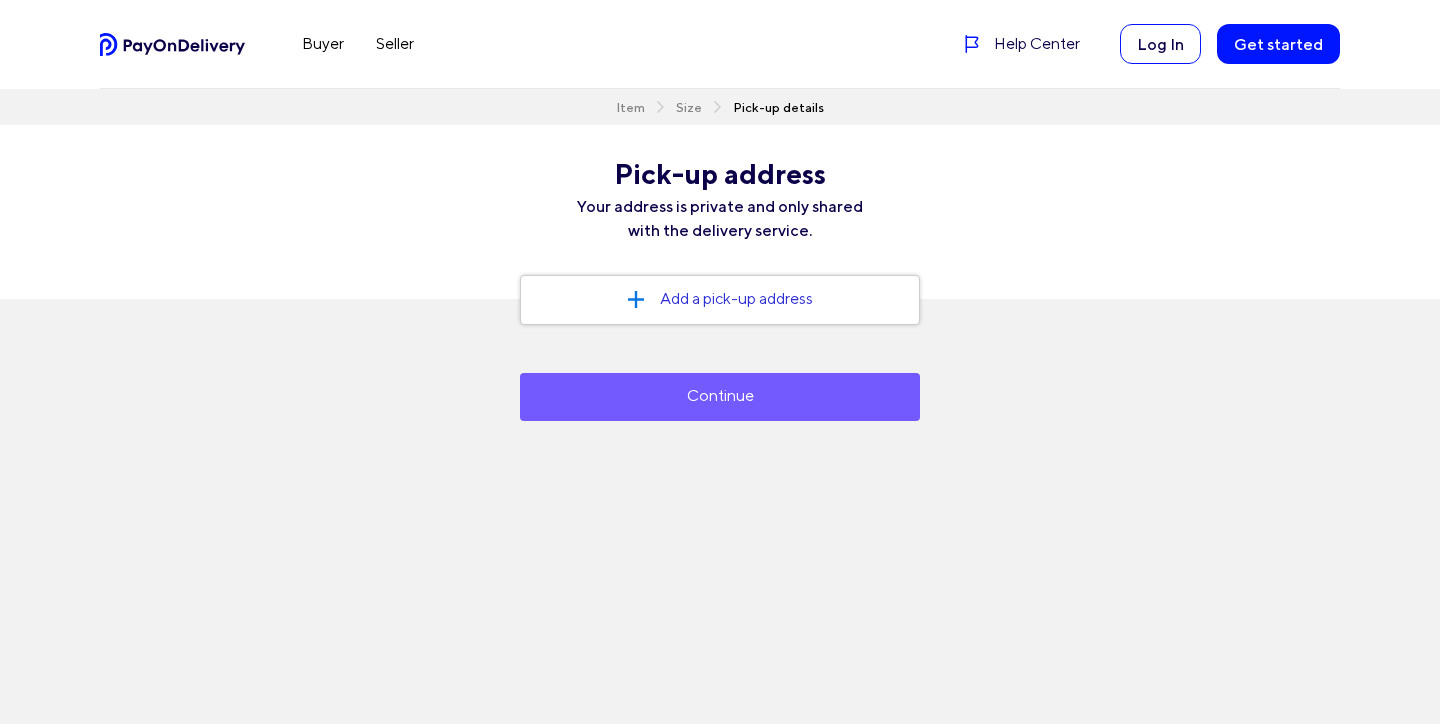 click on "Add a pick-up address" at bounding box center [720, 300] 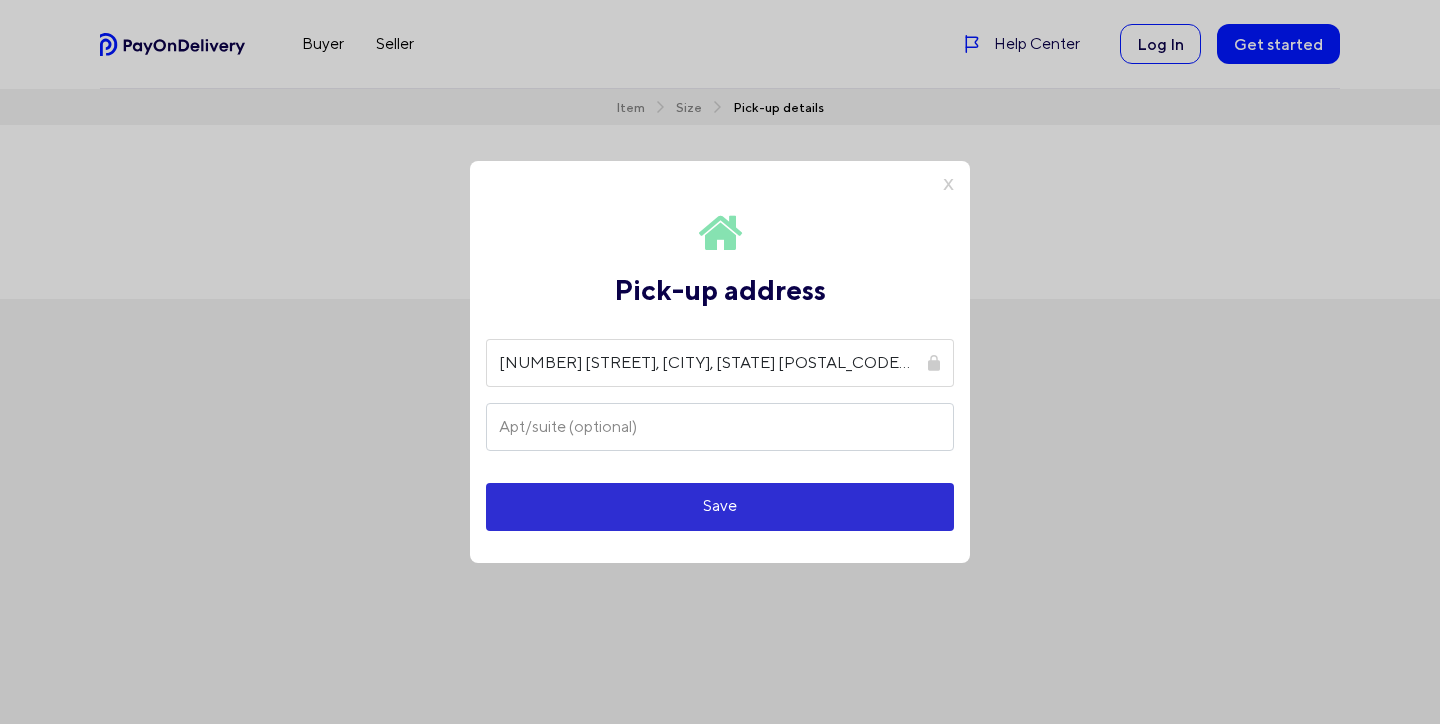 drag, startPoint x: 801, startPoint y: 363, endPoint x: 567, endPoint y: 318, distance: 238.28764 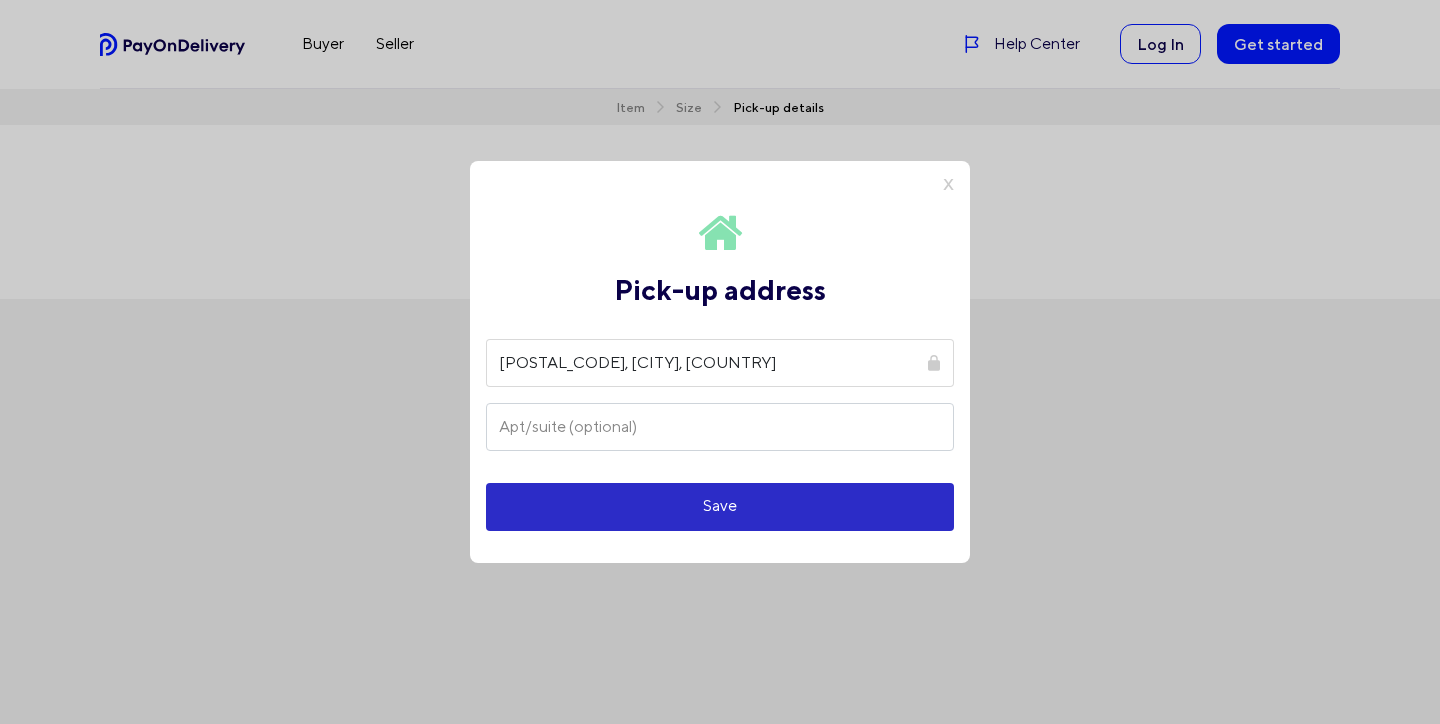 type on "[POSTAL_CODE], [CITY], [COUNTRY]" 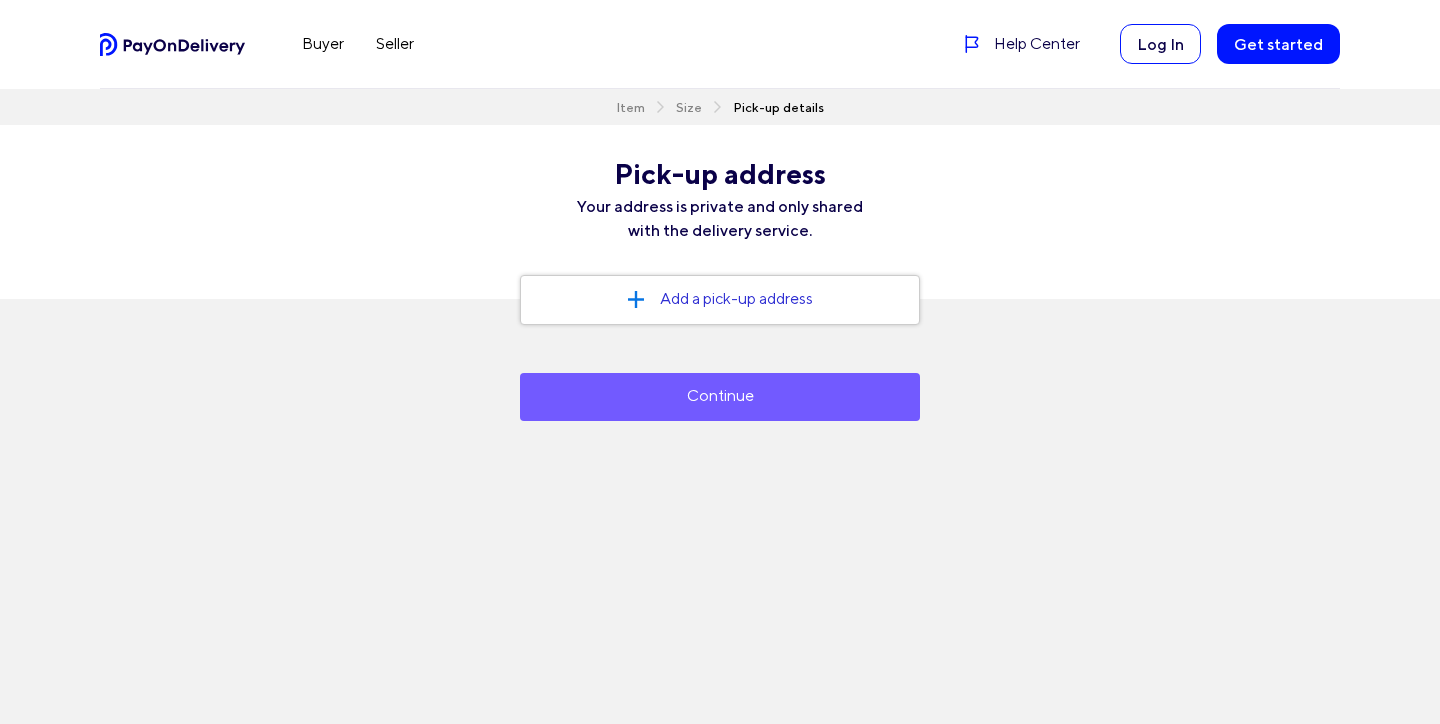 click on "Continue" at bounding box center [720, 397] 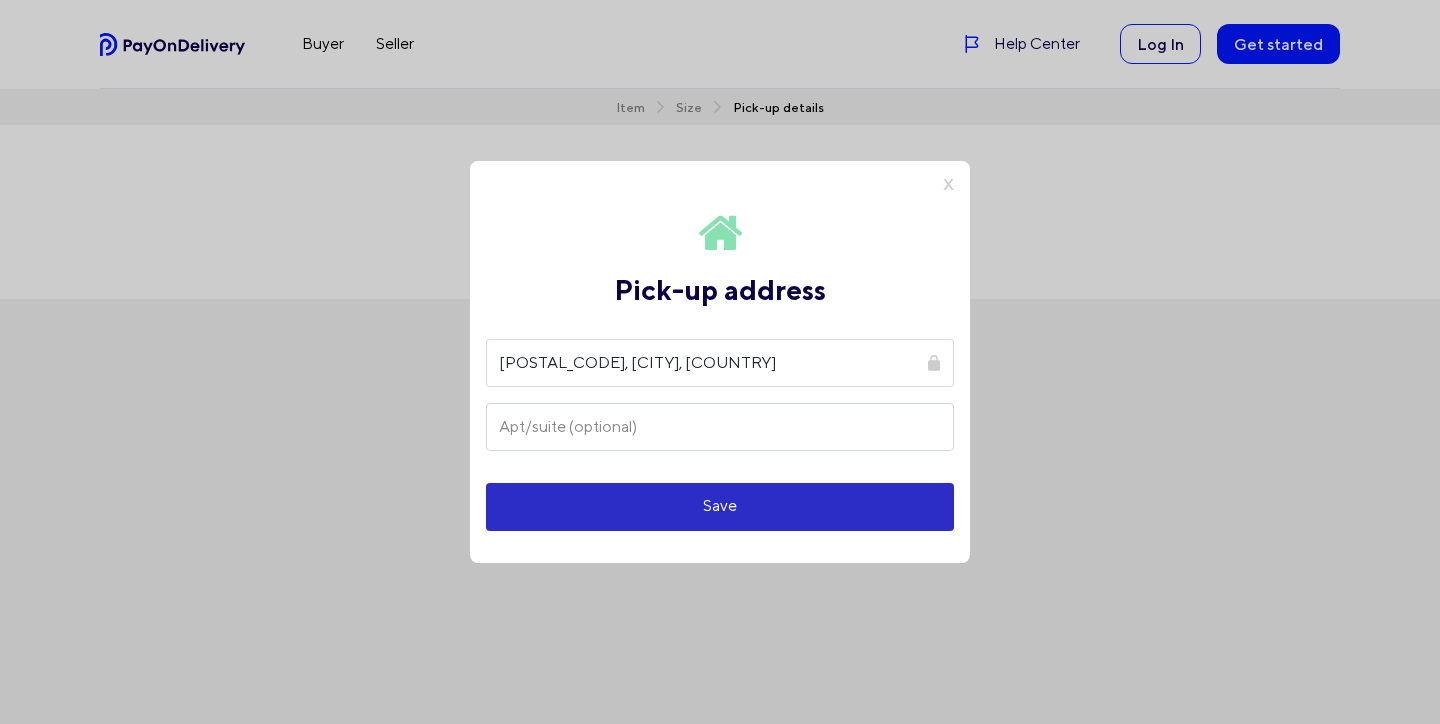 click on "Save" at bounding box center (720, 507) 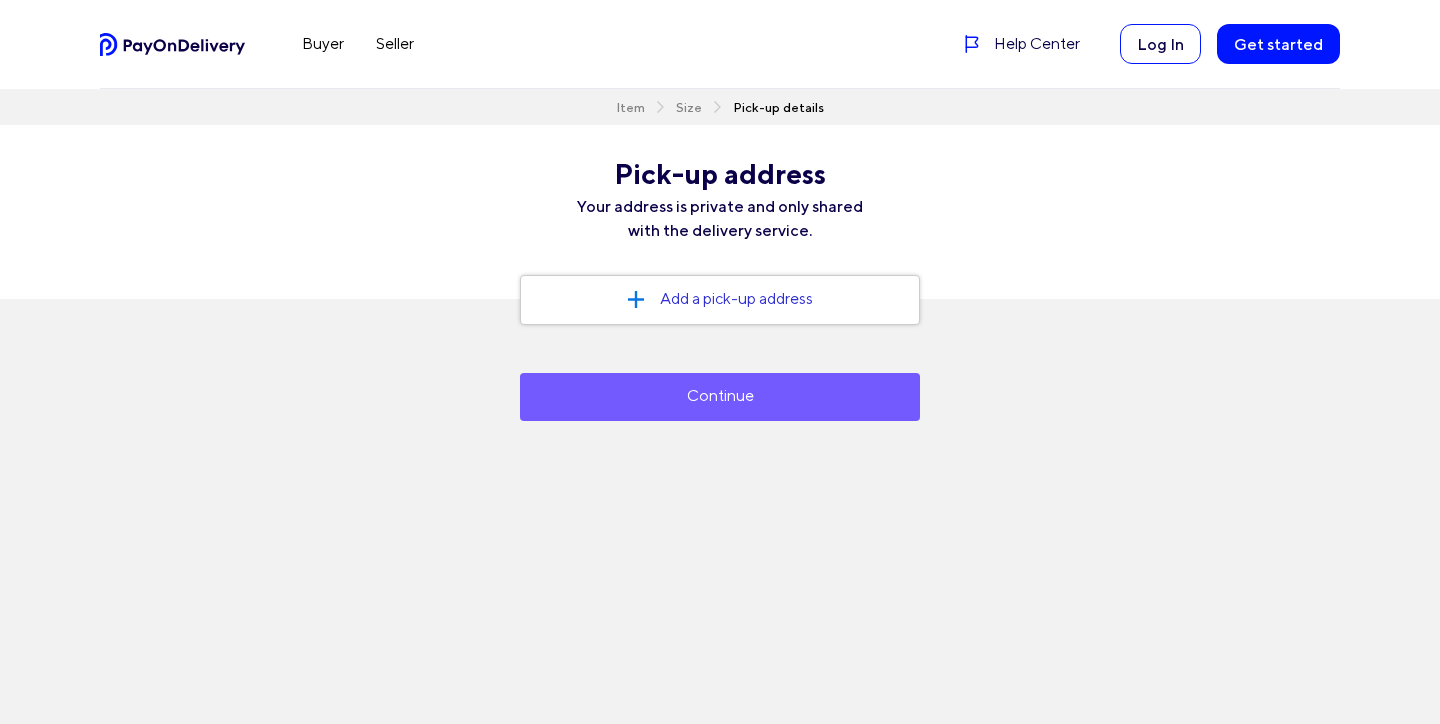 click on "Continue" at bounding box center [720, 397] 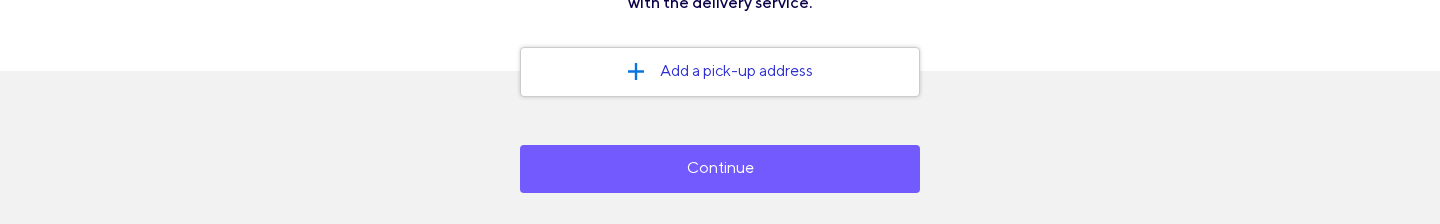 scroll, scrollTop: 226, scrollLeft: 0, axis: vertical 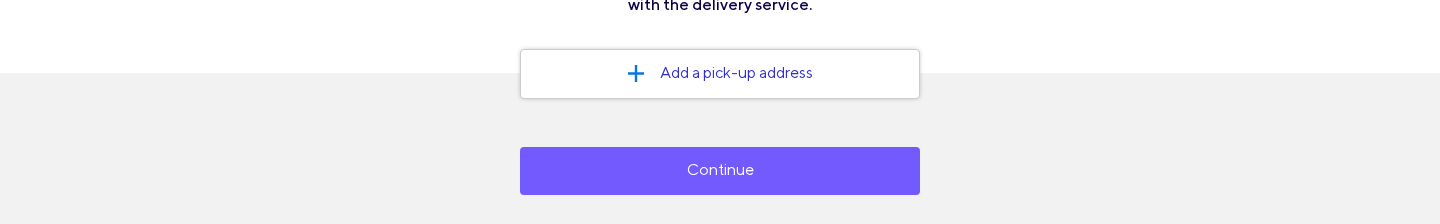 click on "Continue" at bounding box center [720, 171] 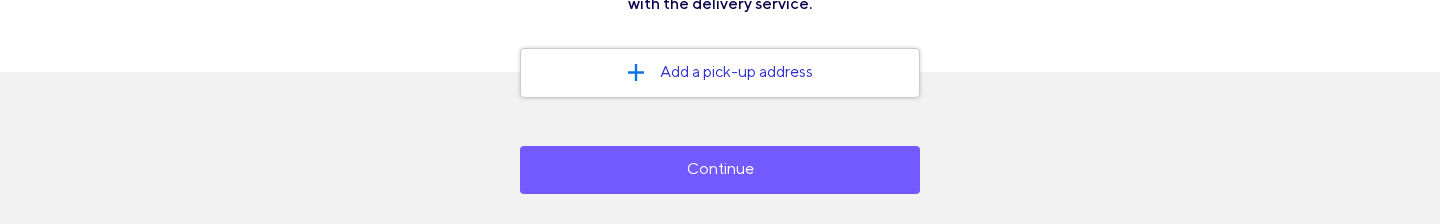 scroll, scrollTop: 226, scrollLeft: 0, axis: vertical 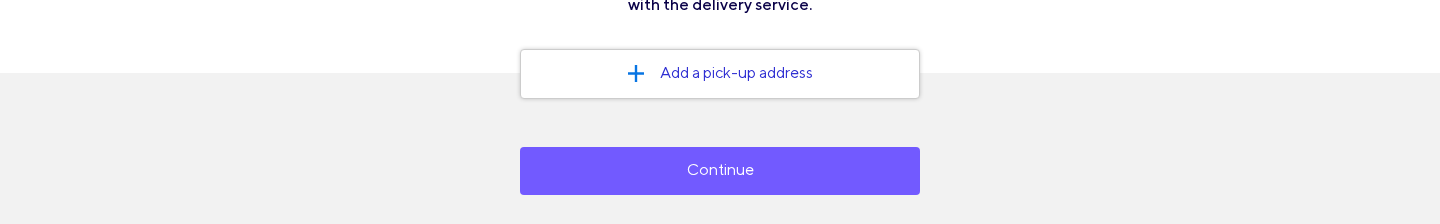 click on "Add a pick-up address" at bounding box center [720, 74] 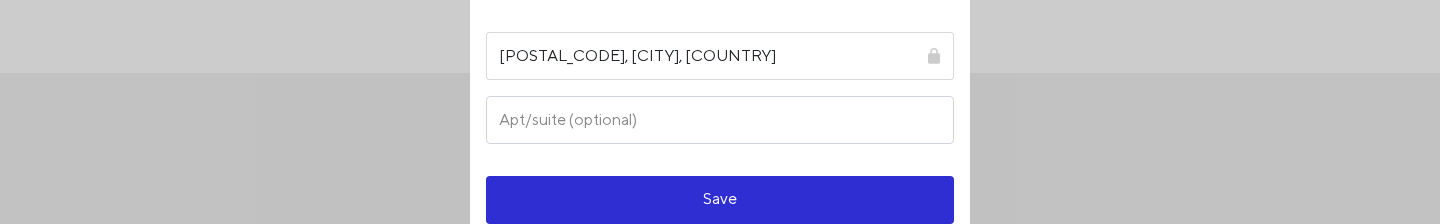 scroll, scrollTop: 188, scrollLeft: 0, axis: vertical 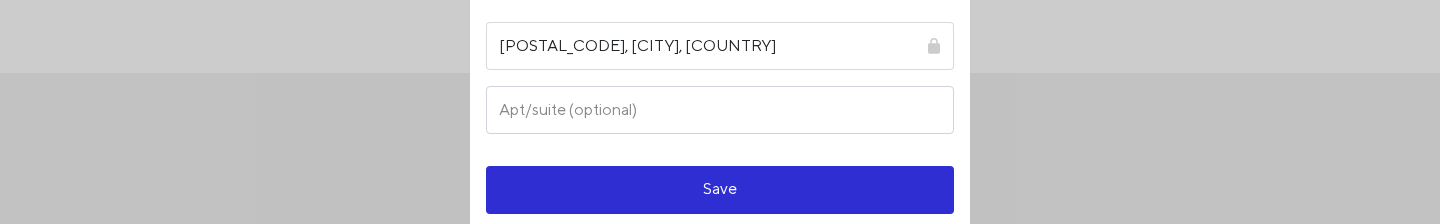 drag, startPoint x: 757, startPoint y: 40, endPoint x: 437, endPoint y: 30, distance: 320.15622 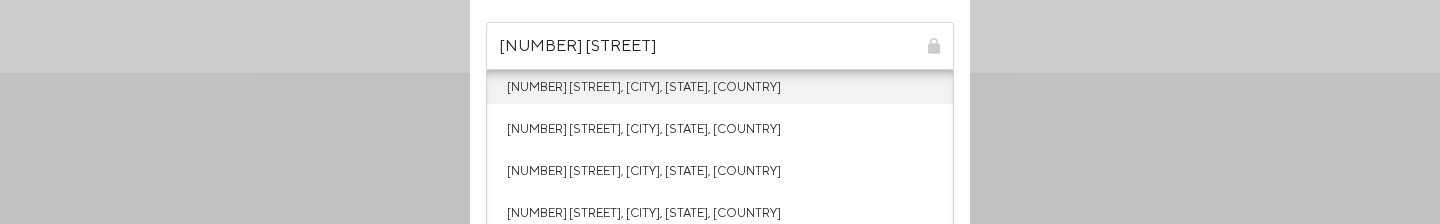 type on "[NUMBER] [STREET]" 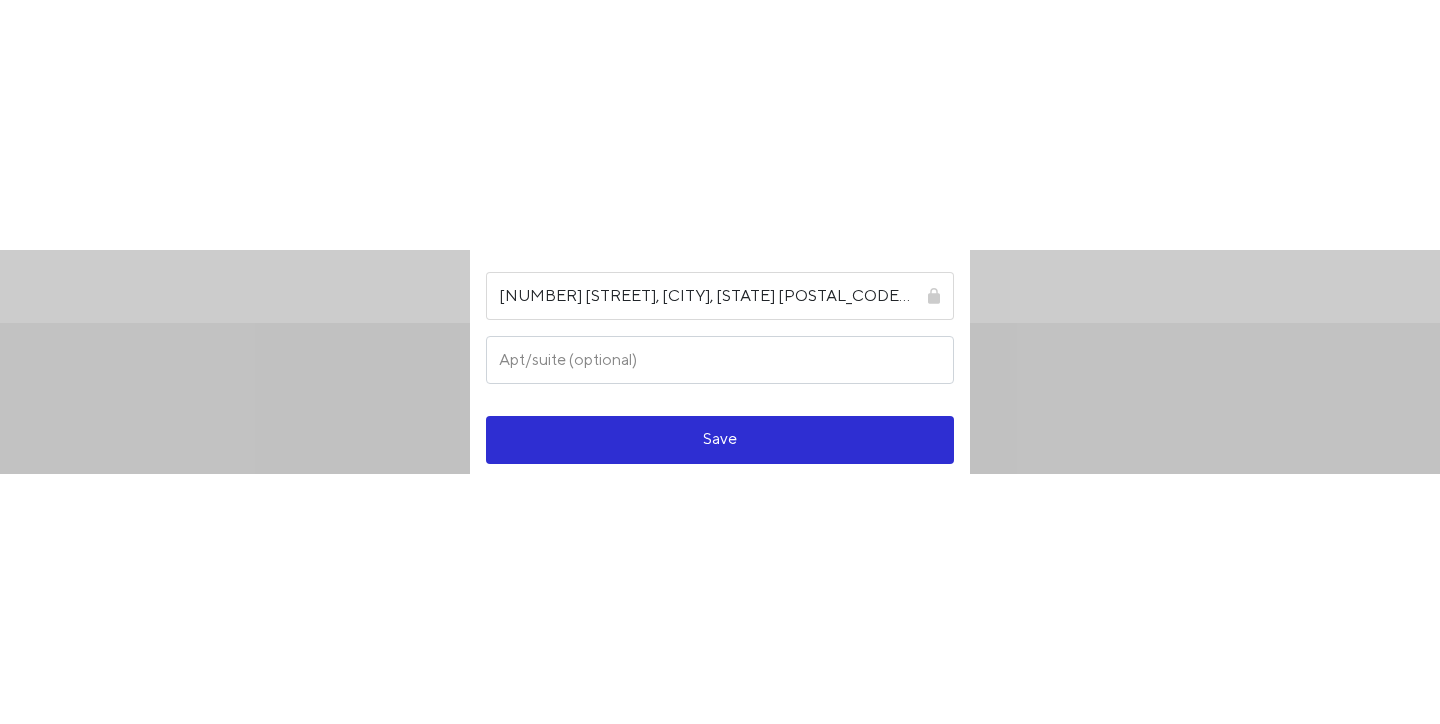 scroll, scrollTop: 0, scrollLeft: 0, axis: both 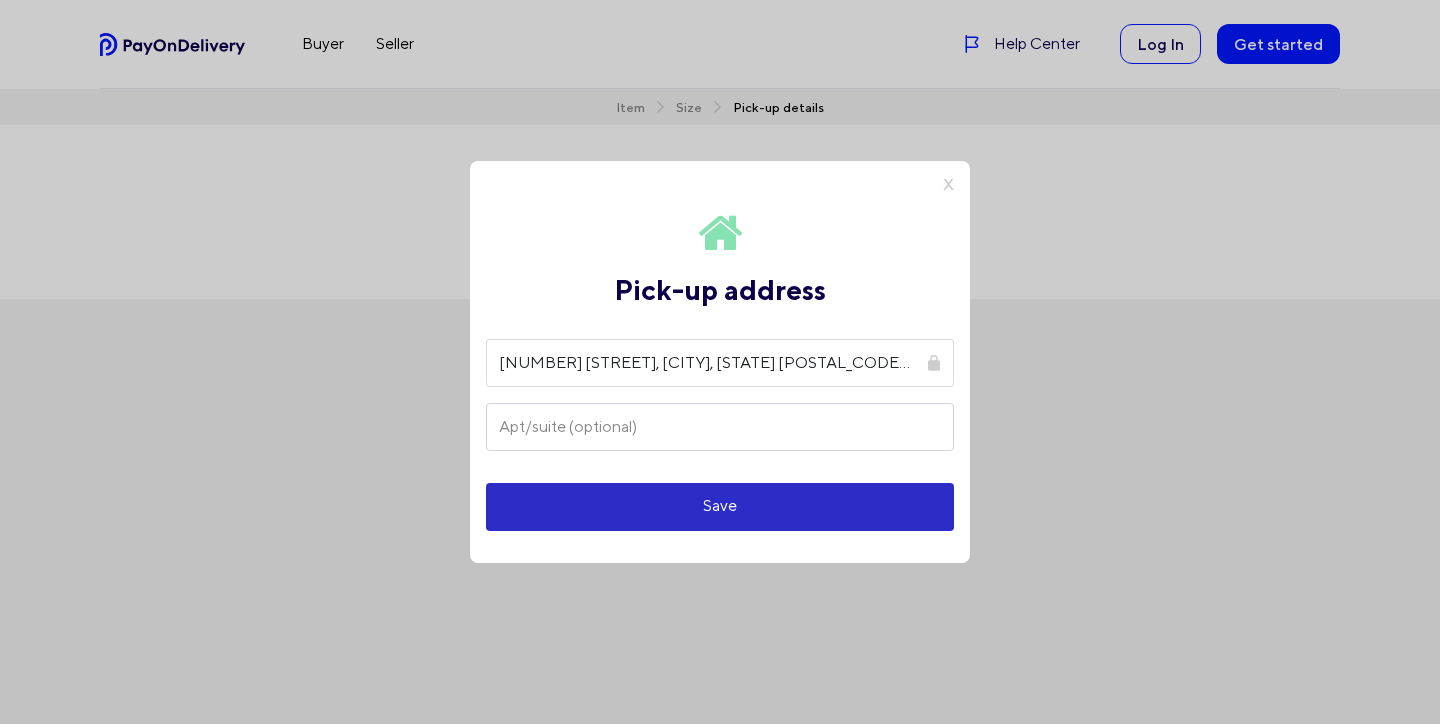 click on "Save" at bounding box center (720, 507) 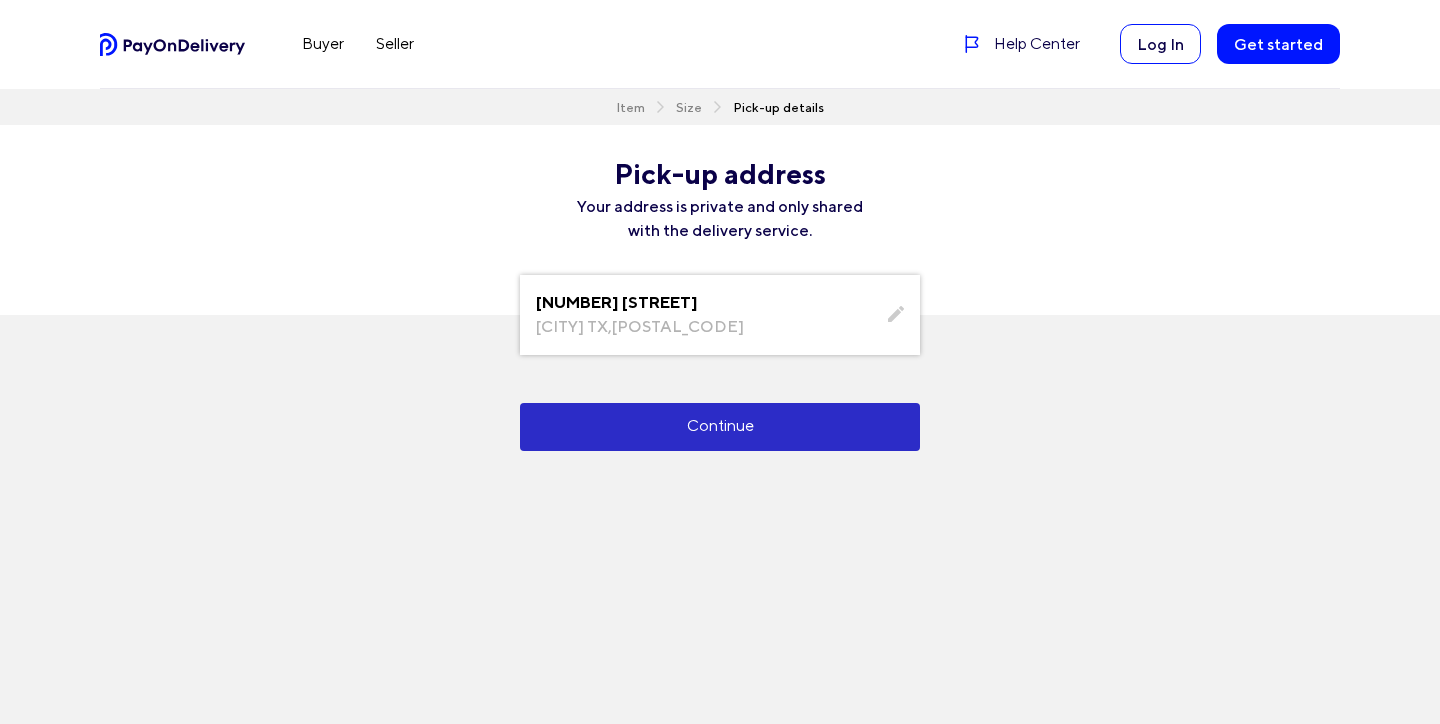 click on "Continue" at bounding box center [720, 427] 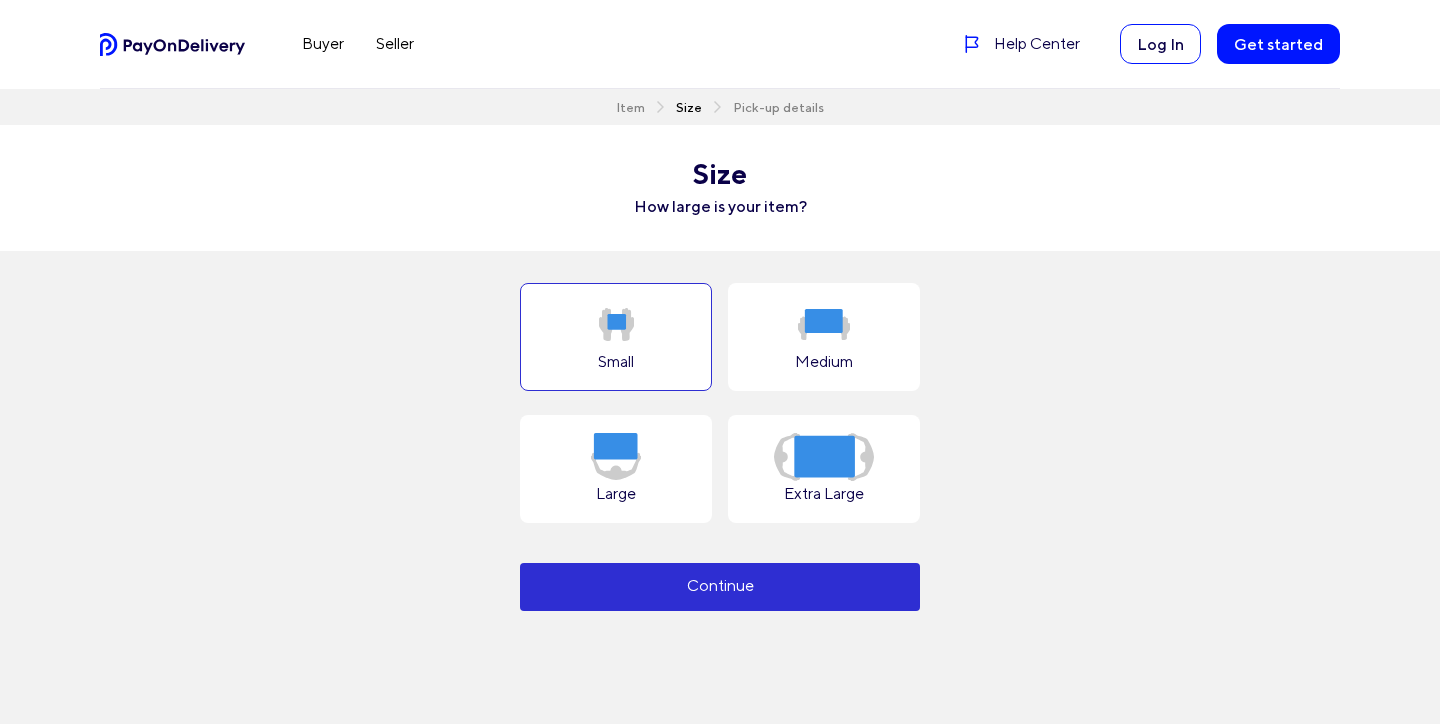 click at bounding box center (616, 324) 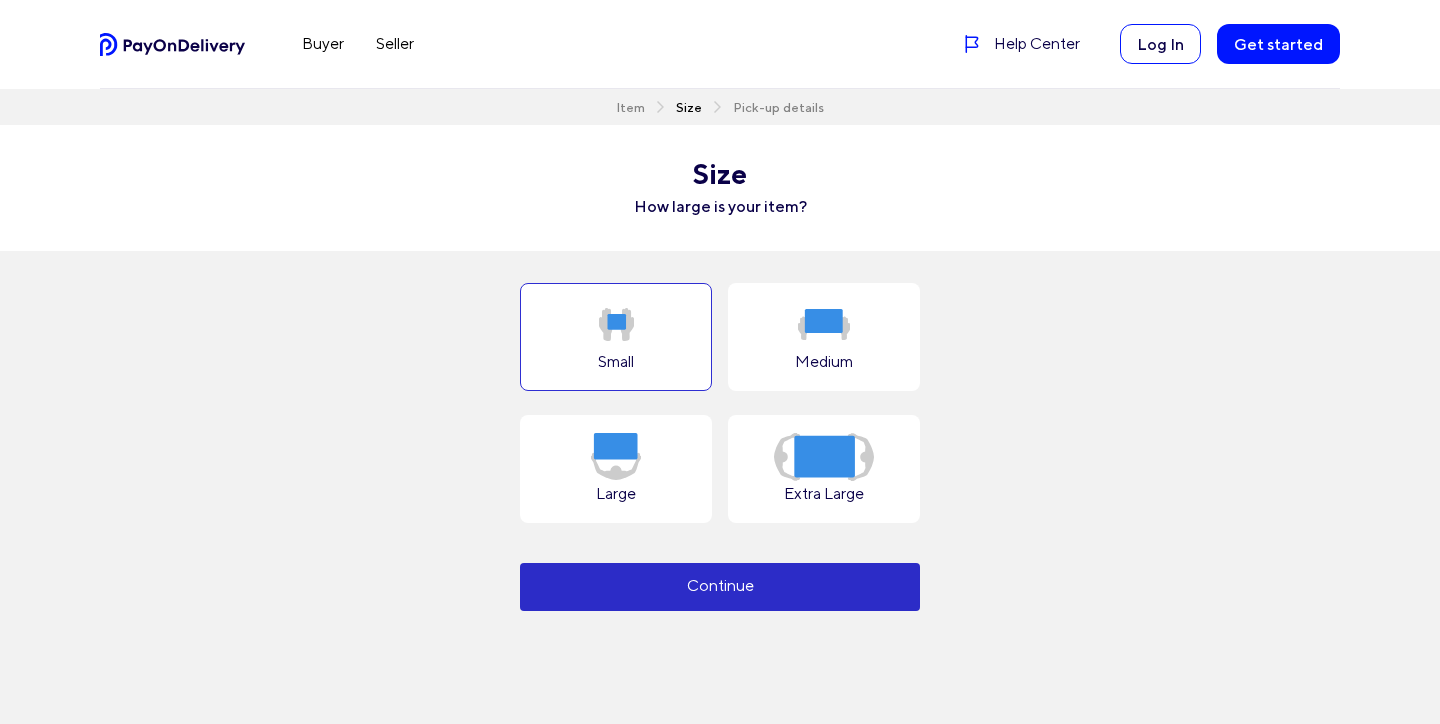 click on "Continue" at bounding box center [720, 587] 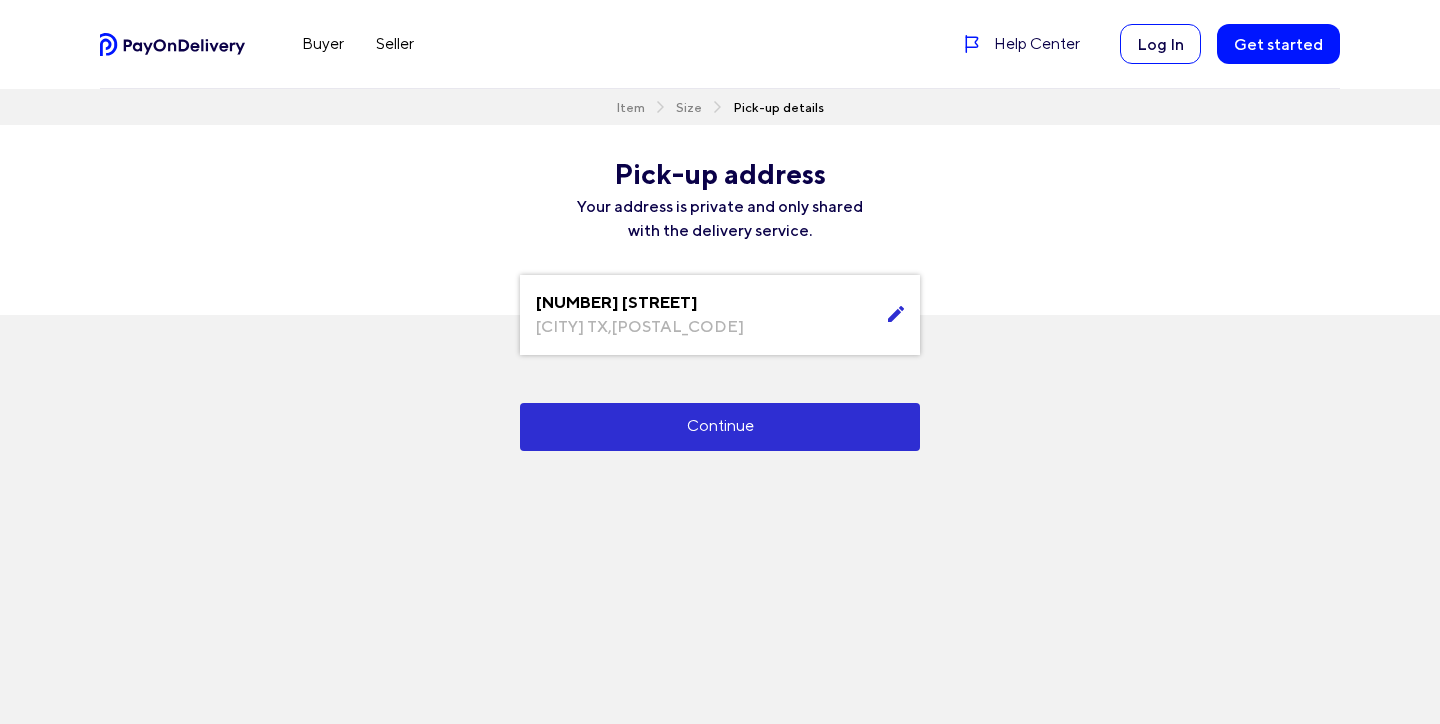 click at bounding box center [896, 314] 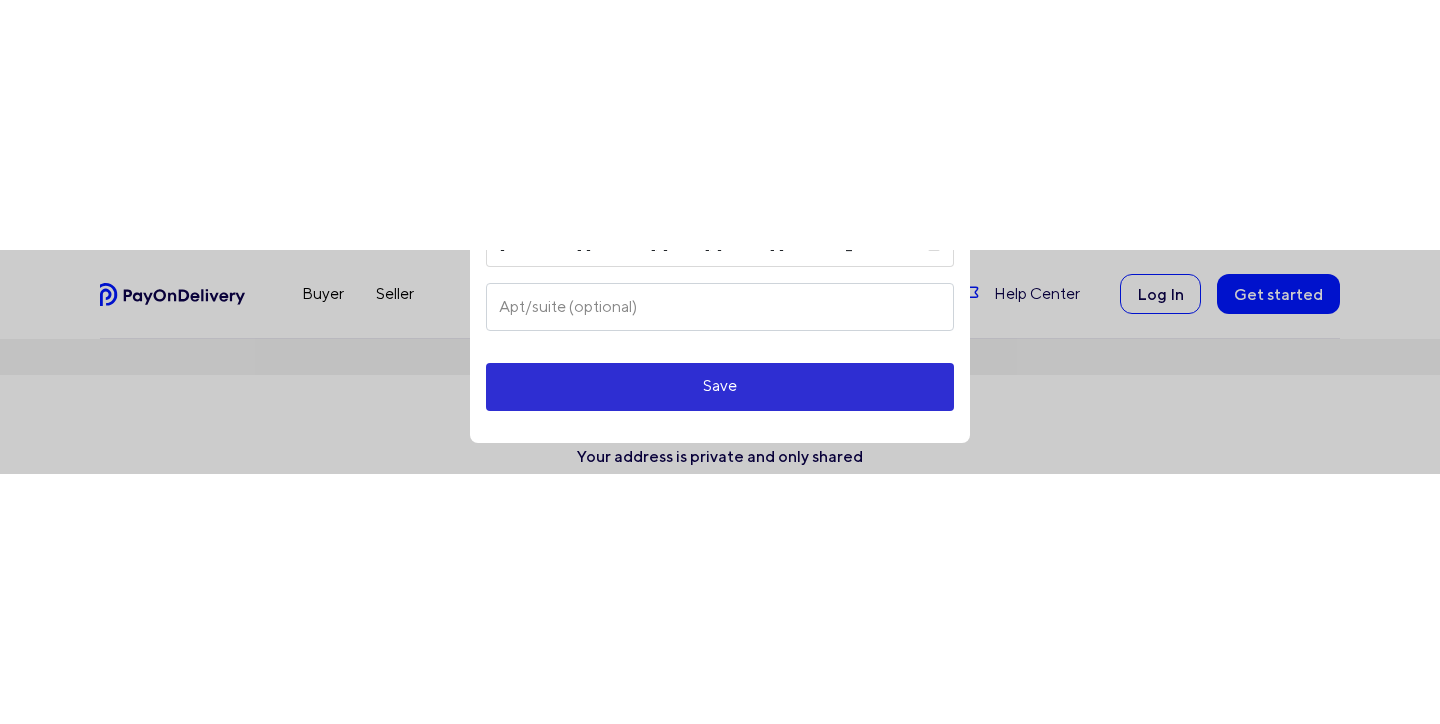 scroll, scrollTop: 240, scrollLeft: 0, axis: vertical 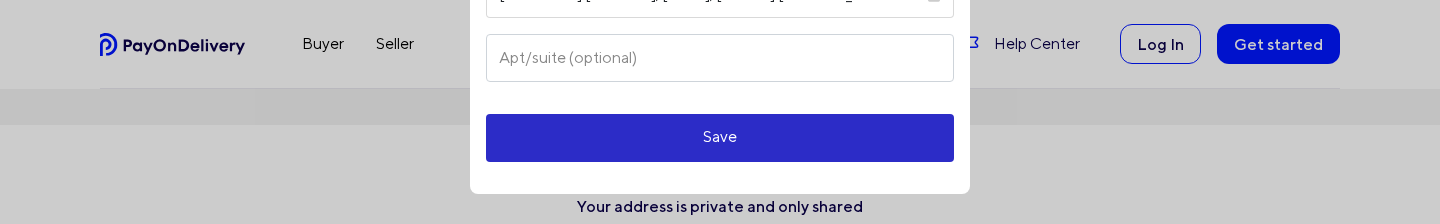 click on "Save" at bounding box center [720, 138] 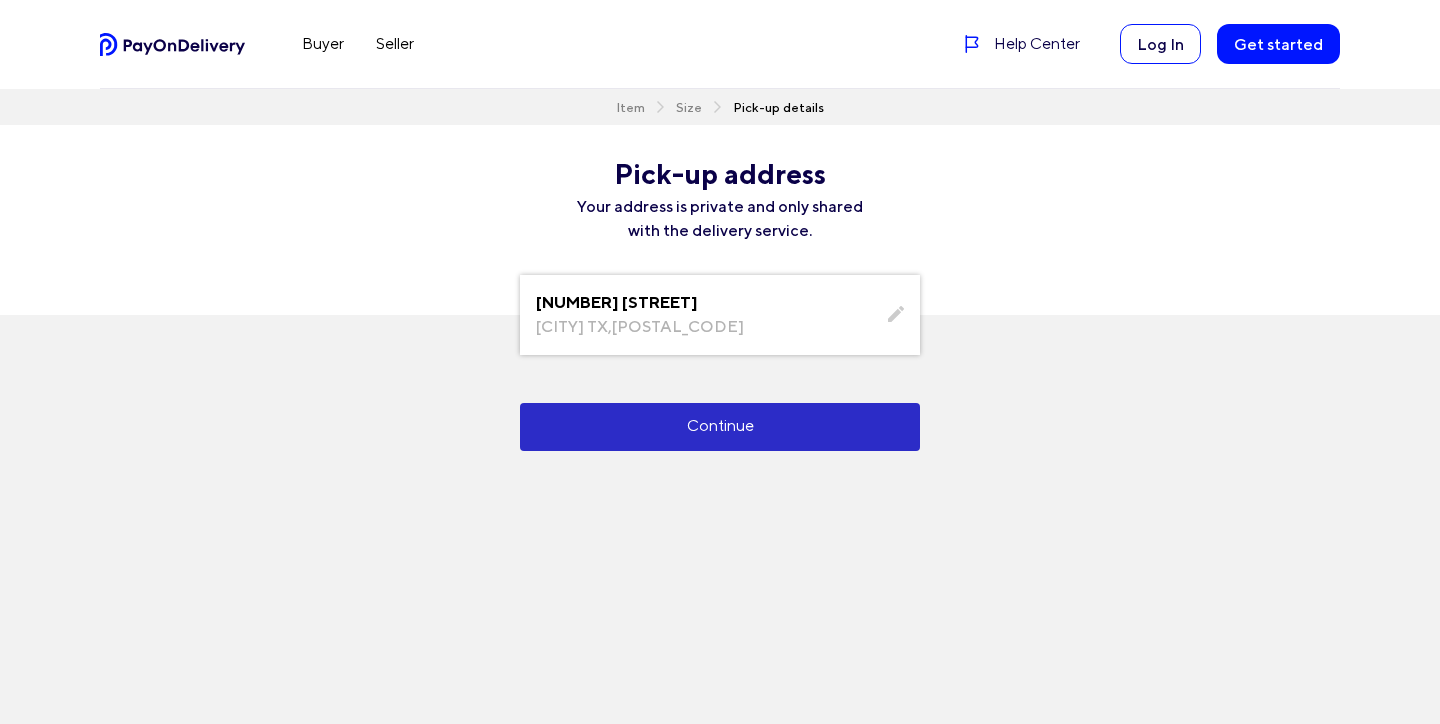 click on "Continue" at bounding box center [720, 427] 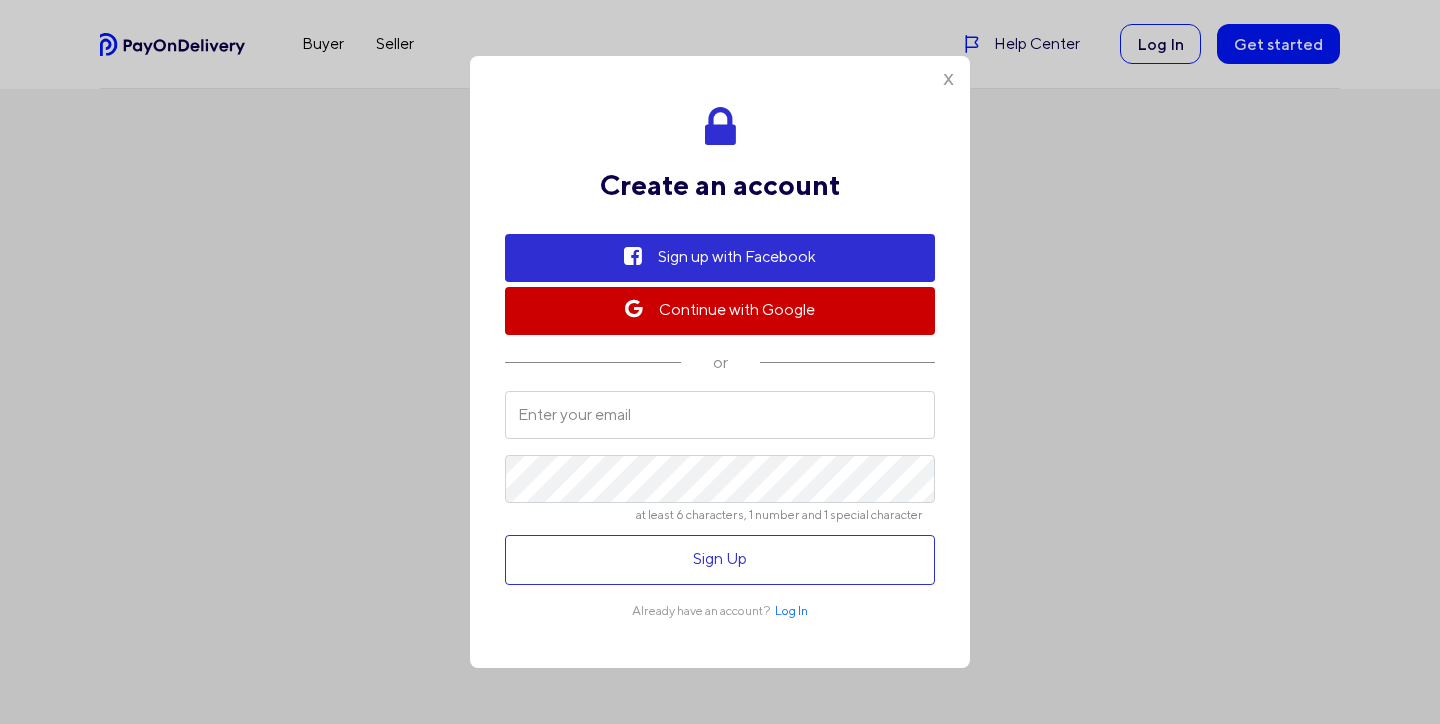 click on "X" at bounding box center [948, 80] 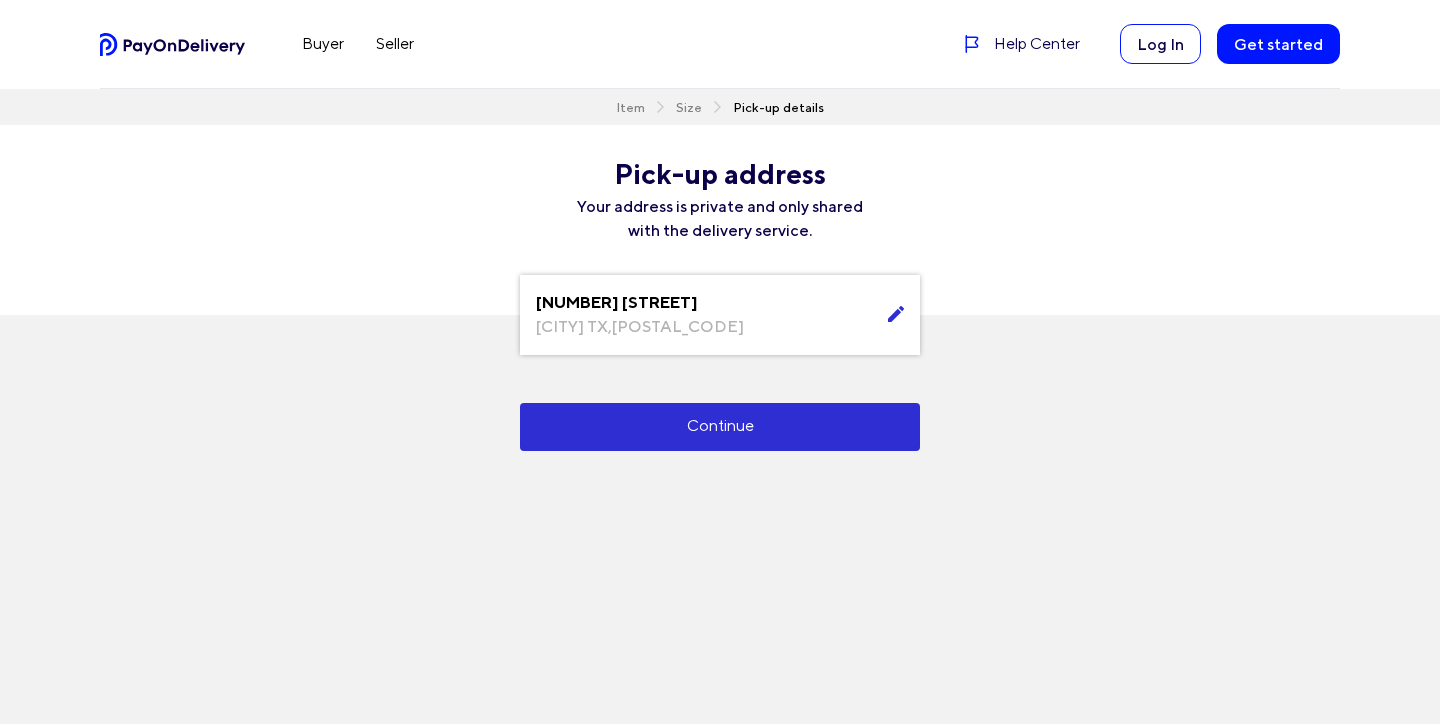 click at bounding box center [896, 314] 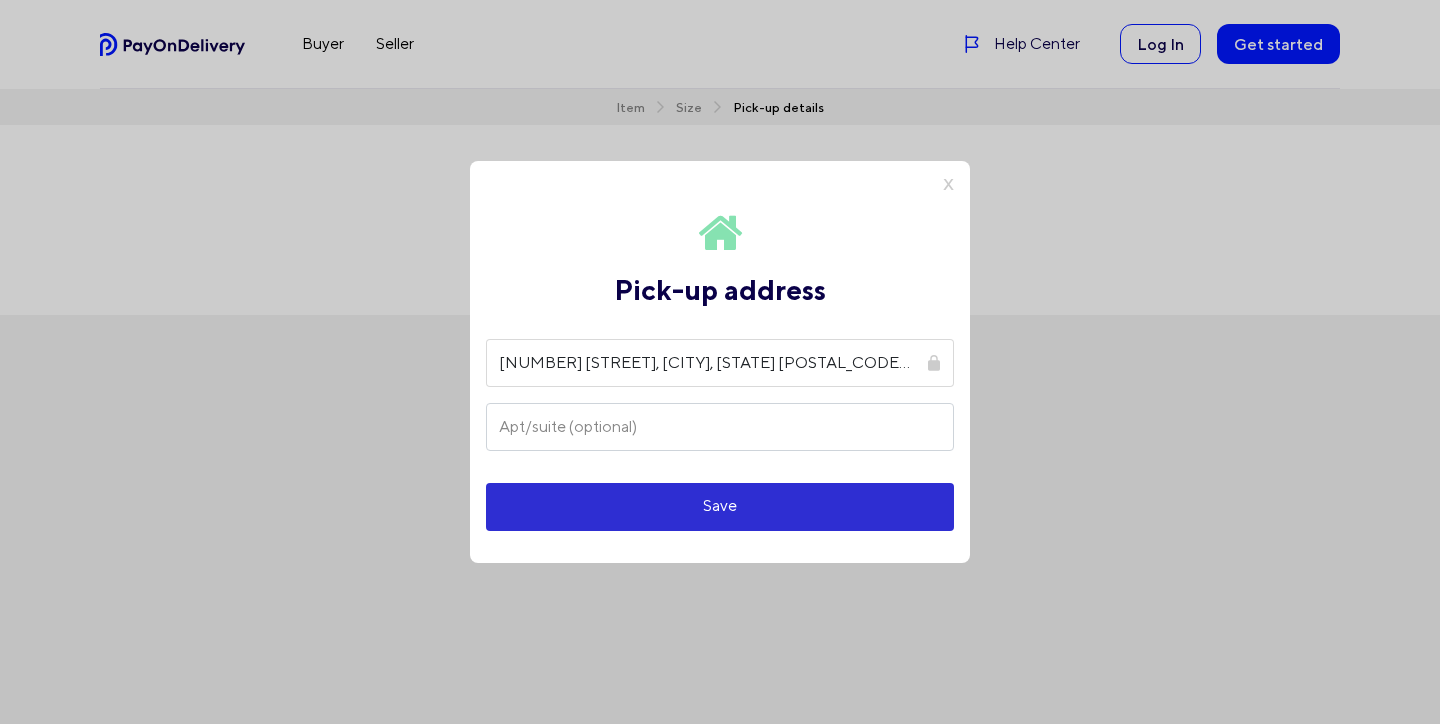 drag, startPoint x: 840, startPoint y: 360, endPoint x: 586, endPoint y: 333, distance: 255.43102 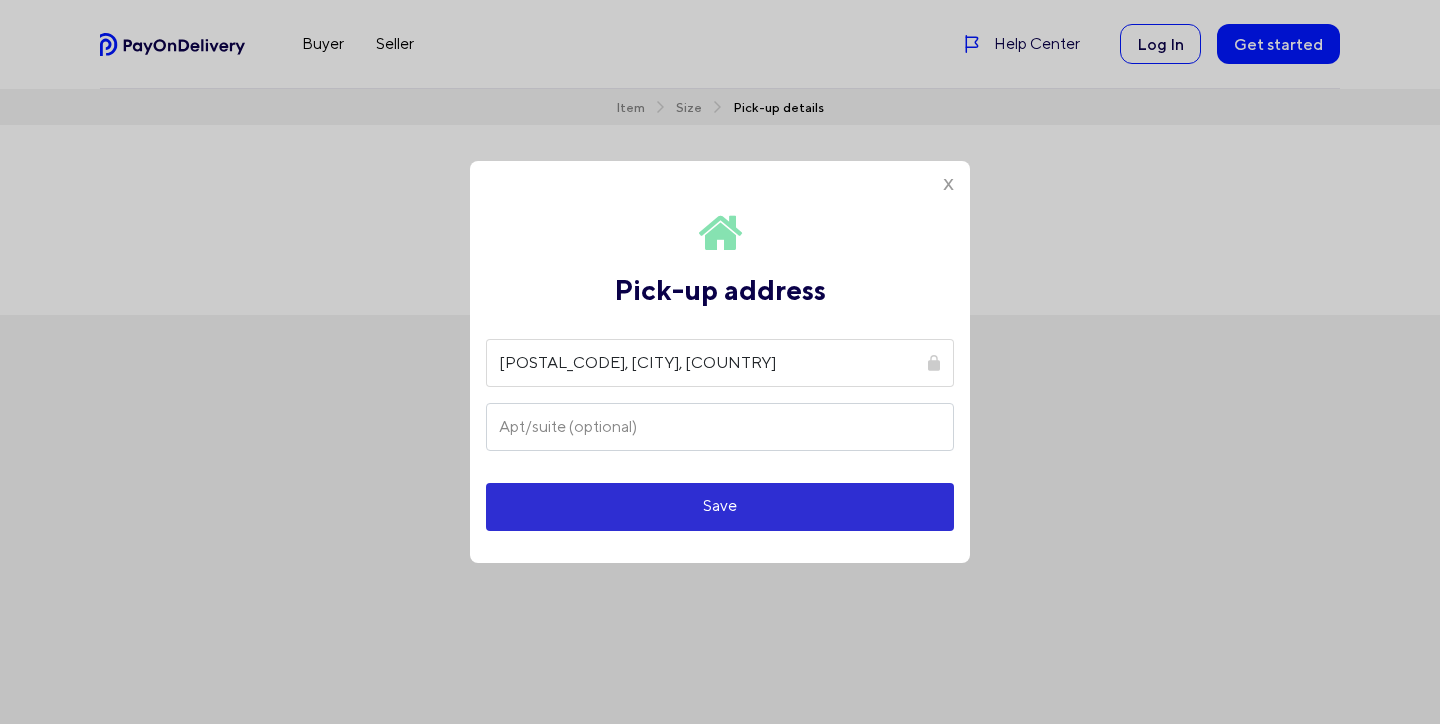 click on "X" at bounding box center [948, 185] 